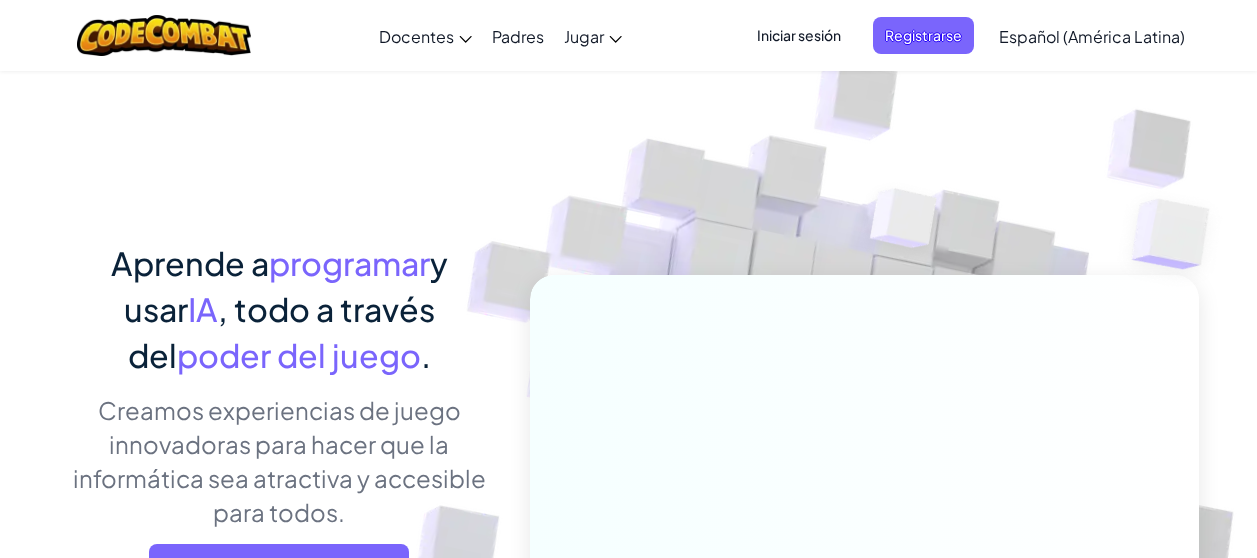 scroll, scrollTop: 0, scrollLeft: 0, axis: both 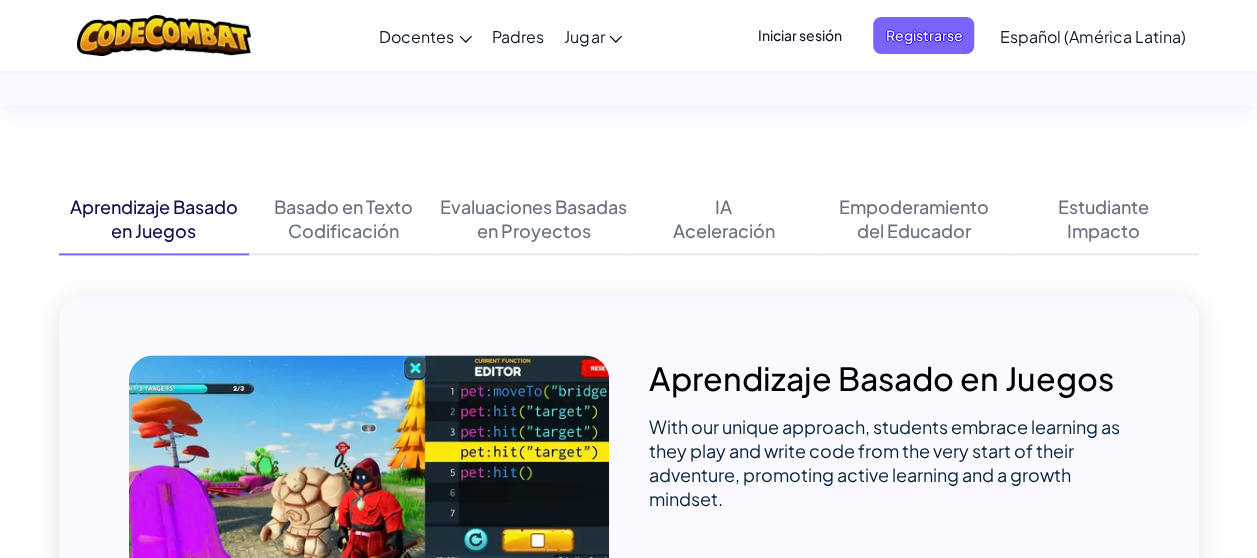 click at bounding box center (369, 490) 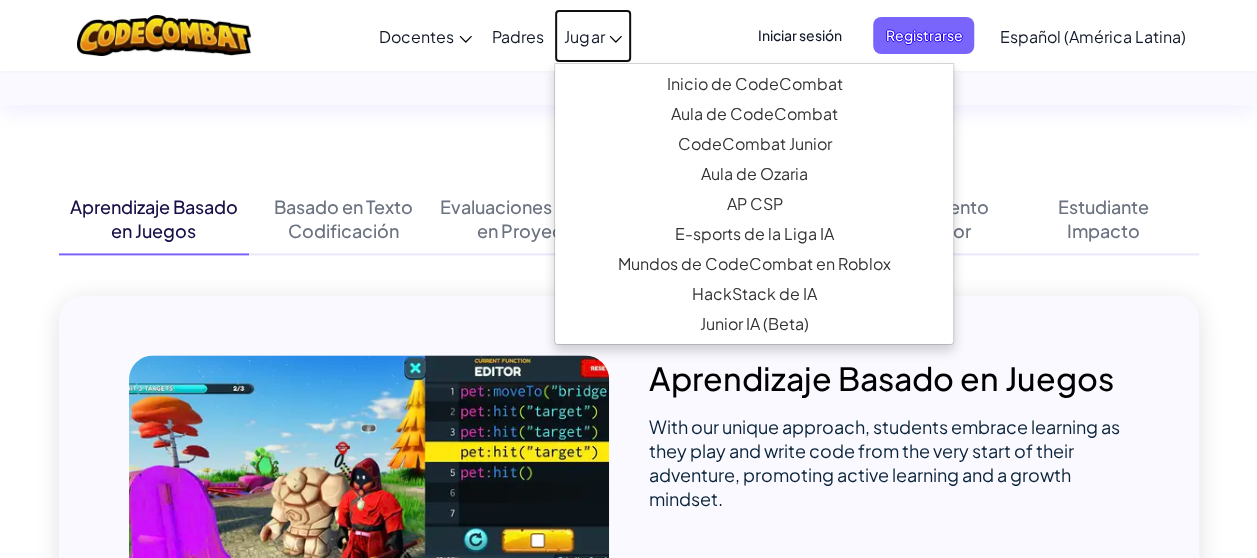 click on "Jugar" at bounding box center [584, 36] 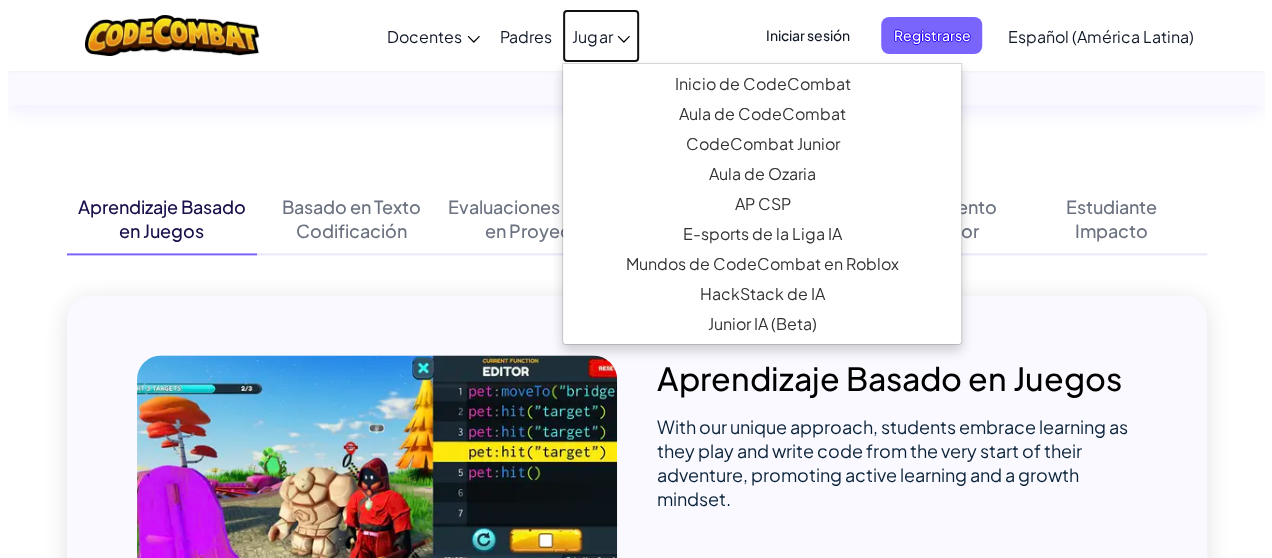 scroll, scrollTop: 0, scrollLeft: 0, axis: both 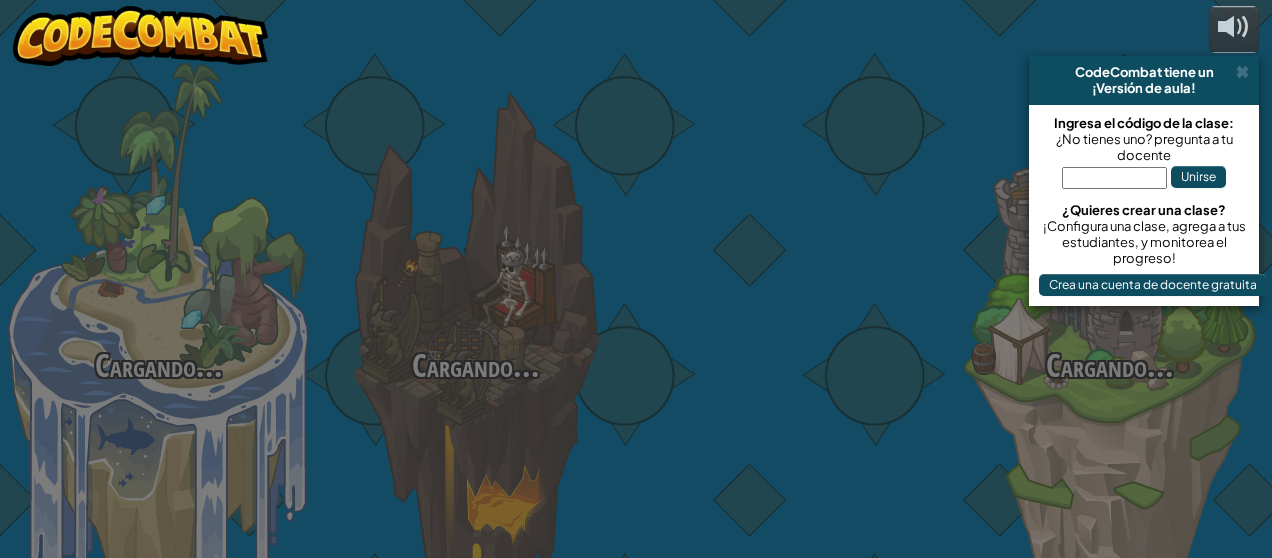 select on "es-419" 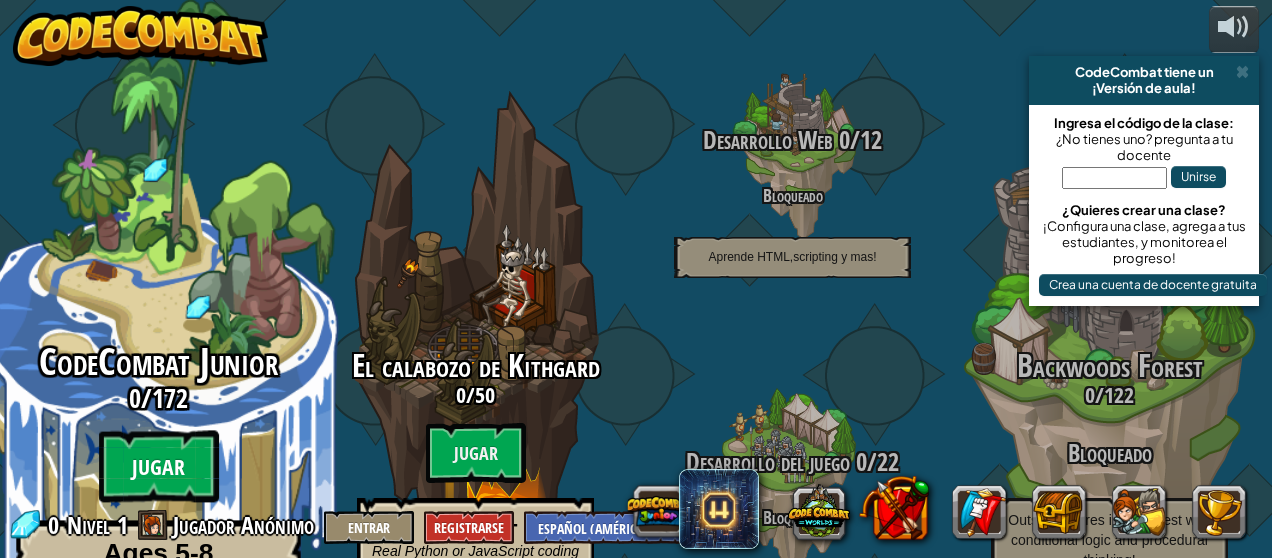 click on "Jugar" at bounding box center [159, 467] 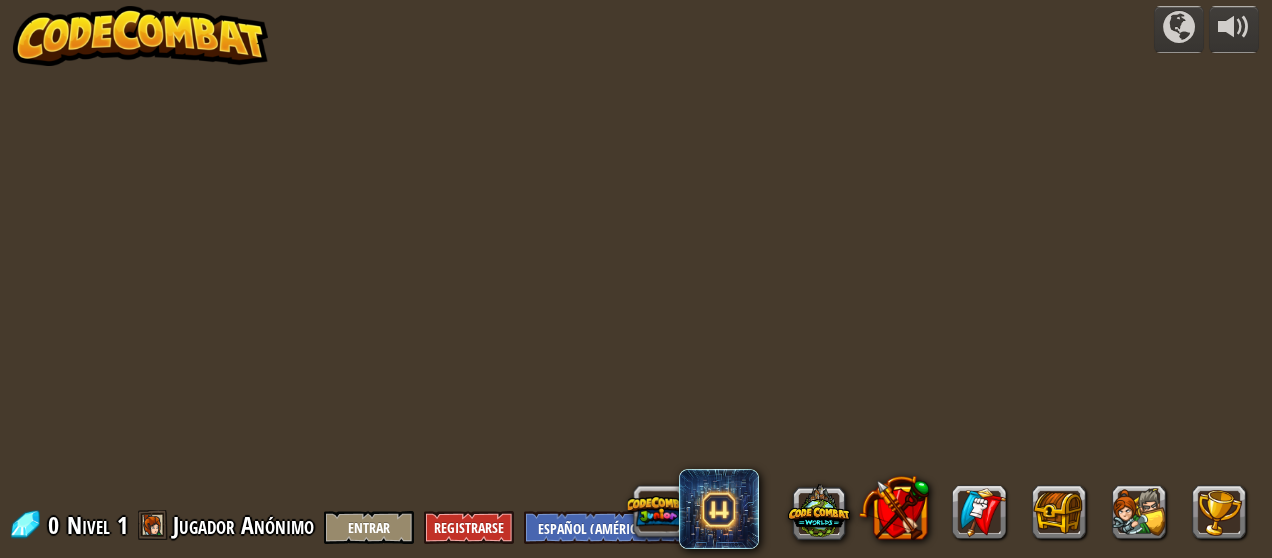 select on "es-419" 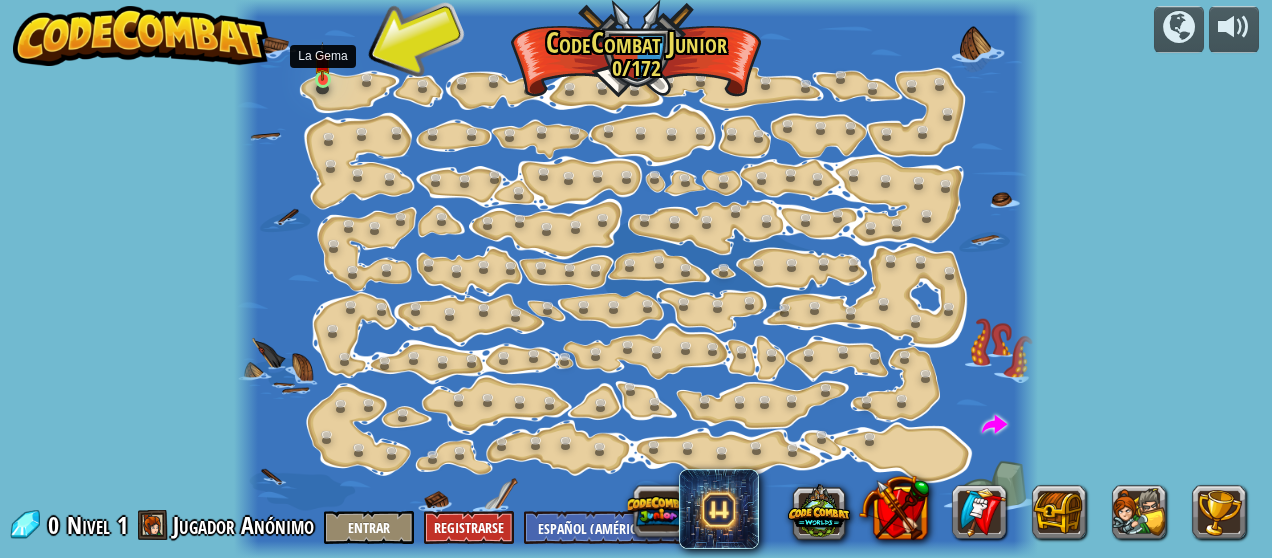 click at bounding box center (322, 61) 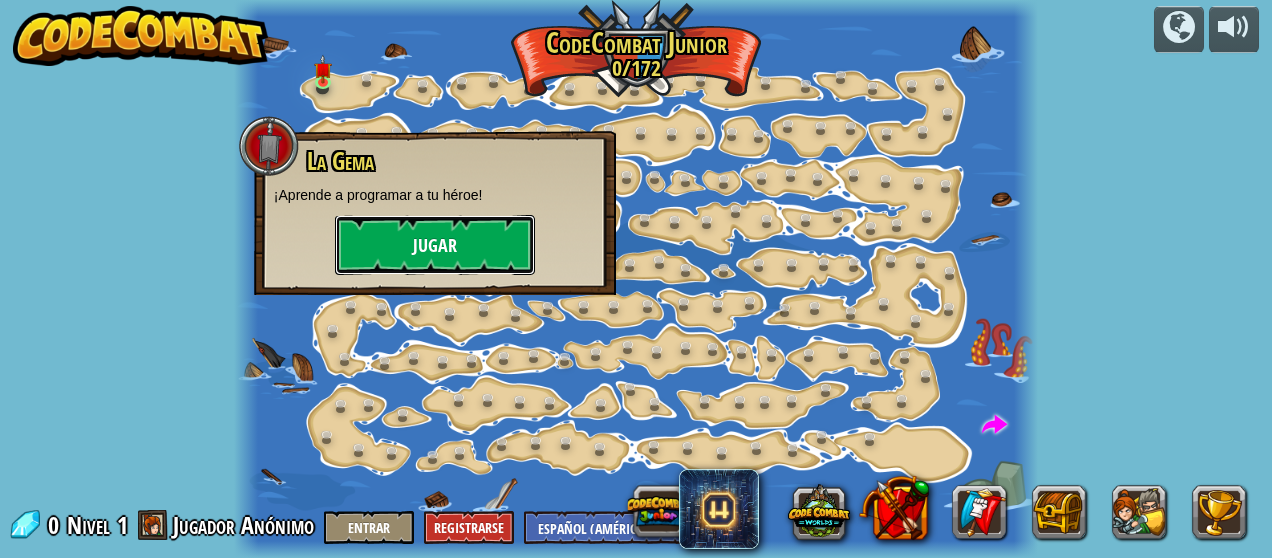 click on "Jugar" at bounding box center (435, 245) 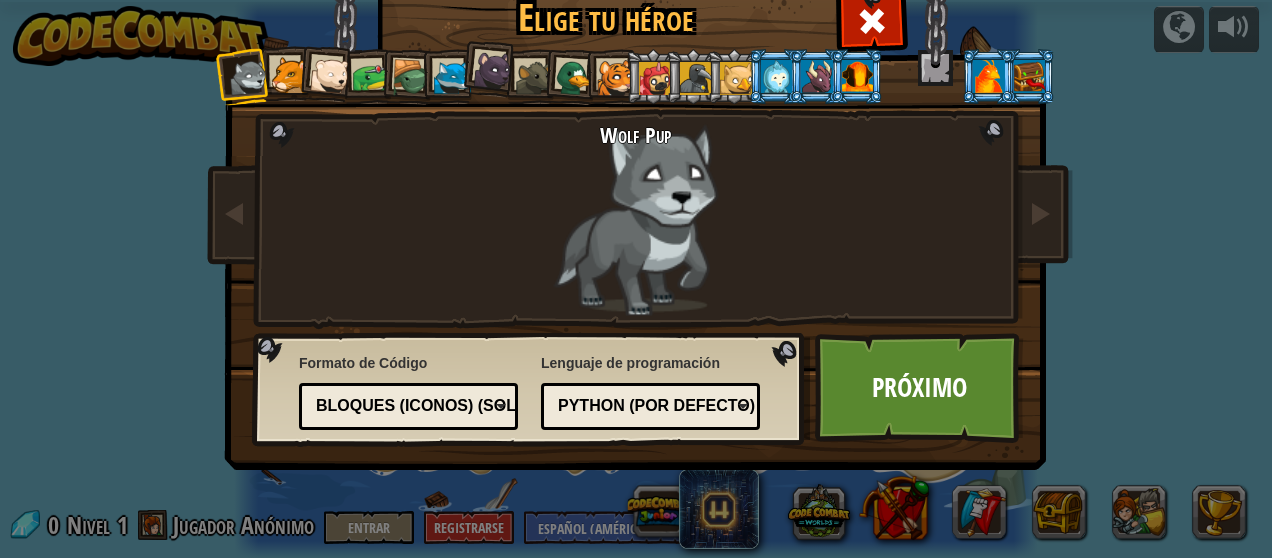 click on "Wolf Pup Cougar Polar Bear Cub Frog Tortuga Blue Fox Panterita Brown Rat Pato Cachorro de tigre Pugicorn Raven Baby Griffin Yetibab Mimic Phoenix Dragoncito Kindling Elemental" at bounding box center (636, 257) 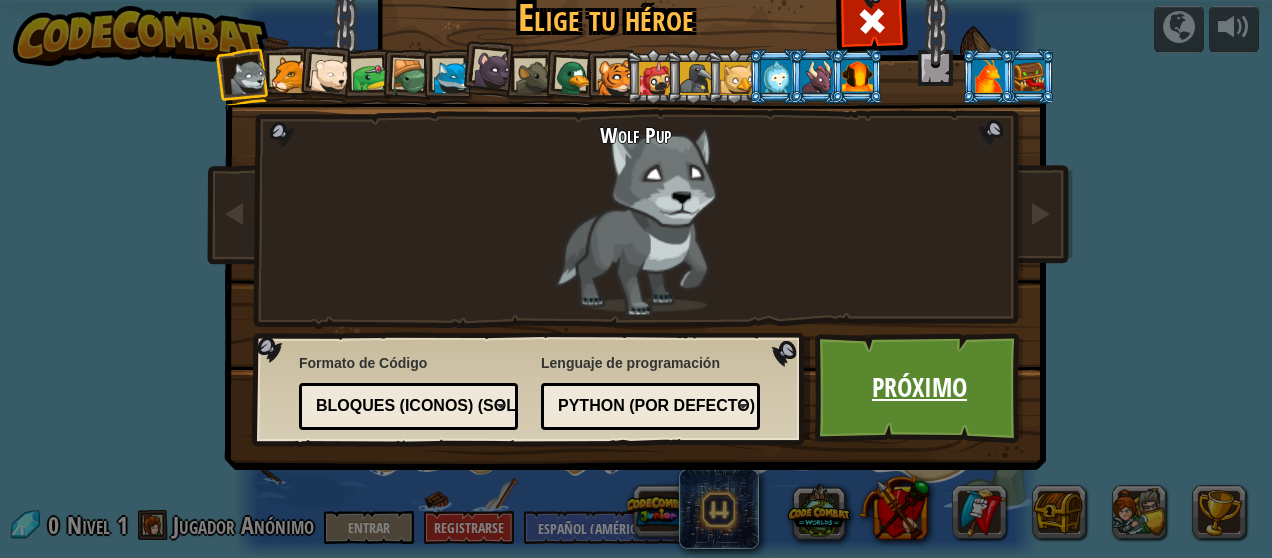 click on "Próximo" at bounding box center (919, 388) 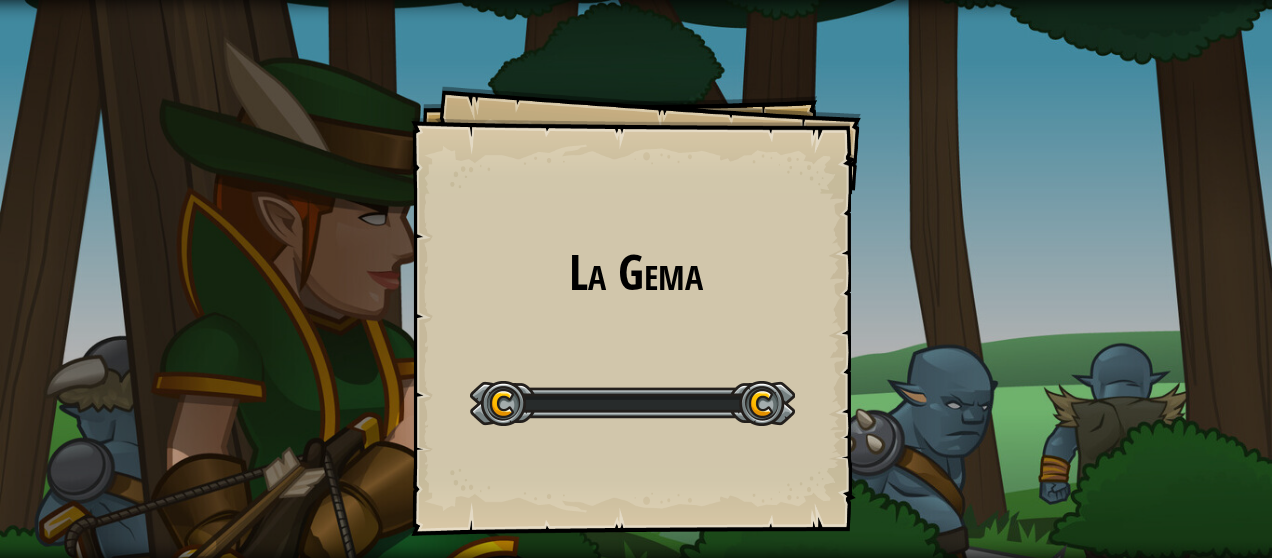 click on "La Gema Goals Start Level Error cargando del servidor Necesitas una suscripción para jugar este nivel. Suscribirse Deberás unirte a un curso para jugar a este nivel. Volver a mis cursos ¡Pídele a tu docente que te asigne una licencia para que puedas continuar jugando CodeCombat! Volver a mis cursos Este nivel está bloqueado. Volver a mis cursos ¿Disfrutando de CodeCombat? ¡Cuéntale a tus amigos acerca de nosotros!" at bounding box center (636, 279) 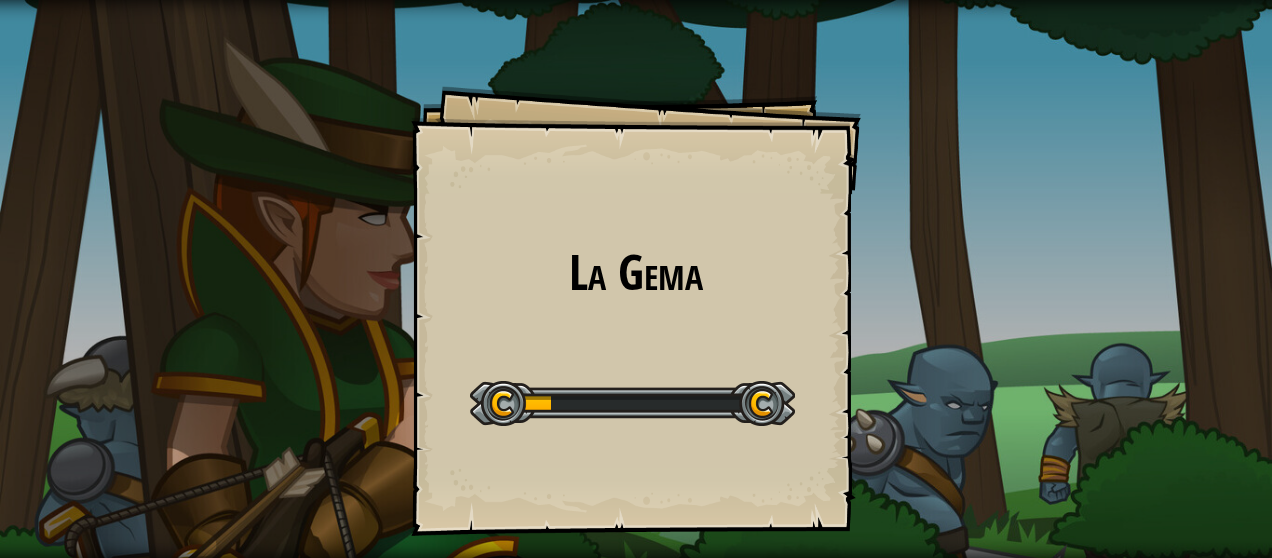 click on "La Gema Goals Start Level Error cargando del servidor Necesitas una suscripción para jugar este nivel. Suscribirse Deberás unirte a un curso para jugar a este nivel. Volver a mis cursos ¡Pídele a tu docente que te asigne una licencia para que puedas continuar jugando CodeCombat! Volver a mis cursos Este nivel está bloqueado. Volver a mis cursos ¿Disfrutando de CodeCombat? ¡Cuéntale a tus amigos acerca de nosotros!" at bounding box center (636, 279) 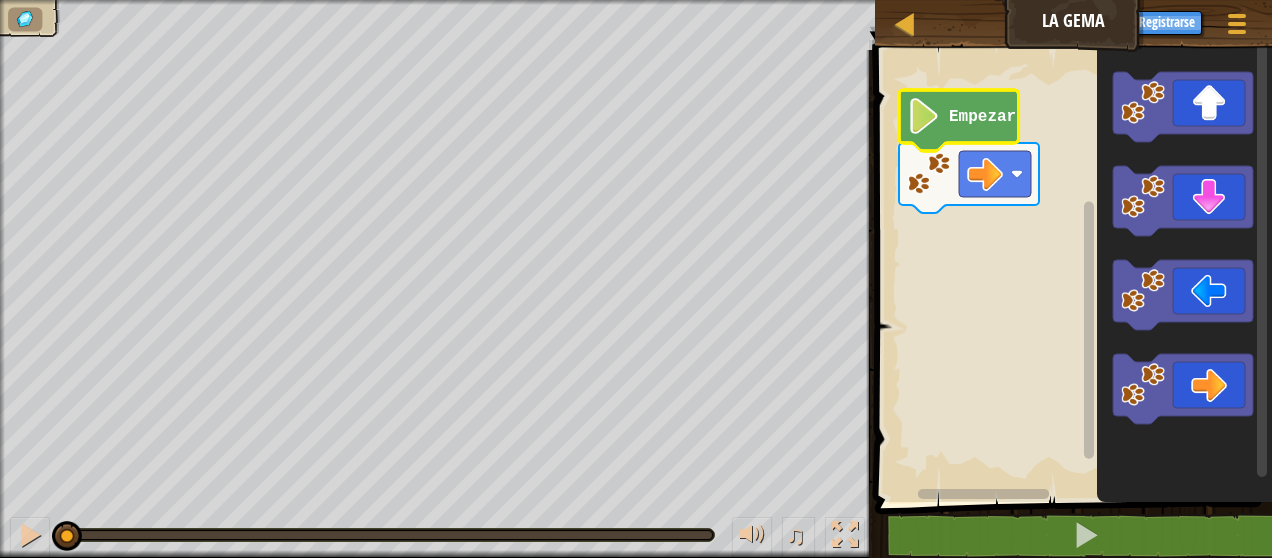 click 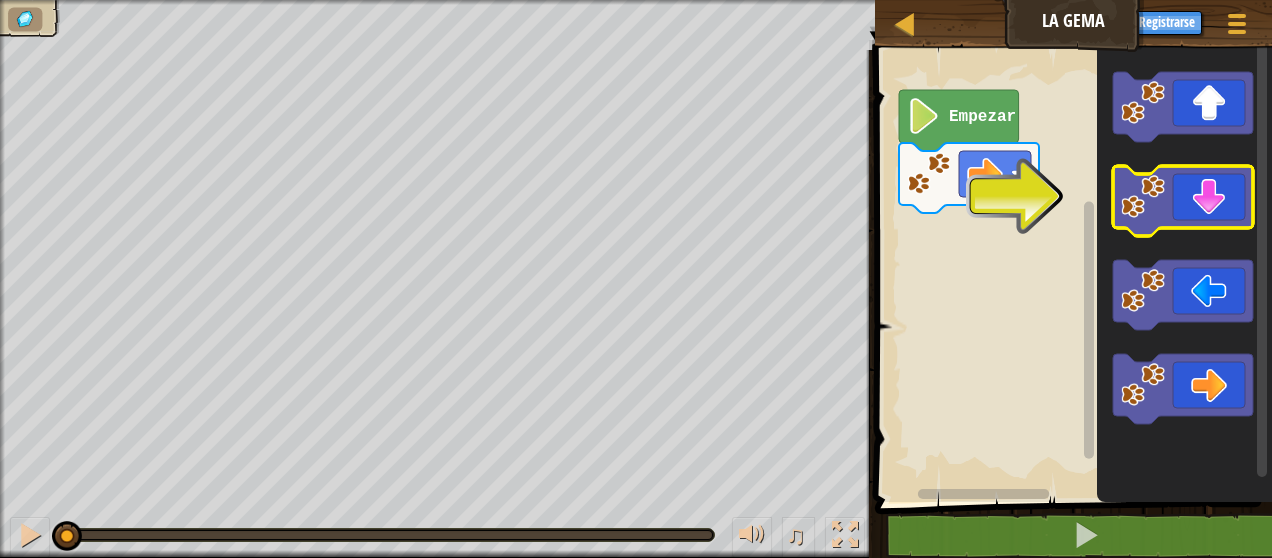 click 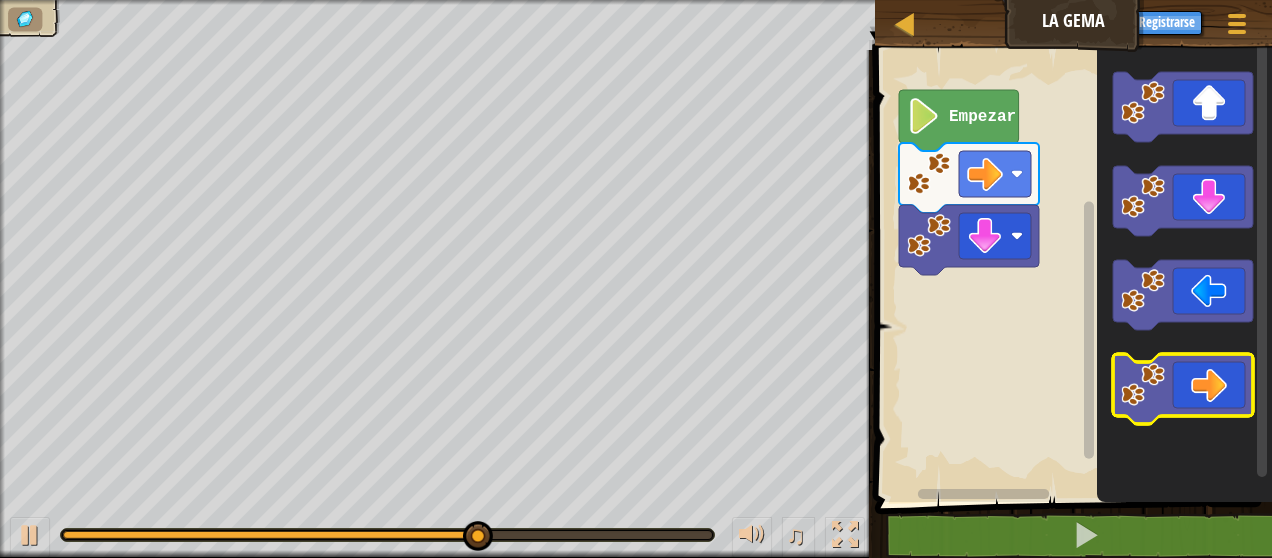 click 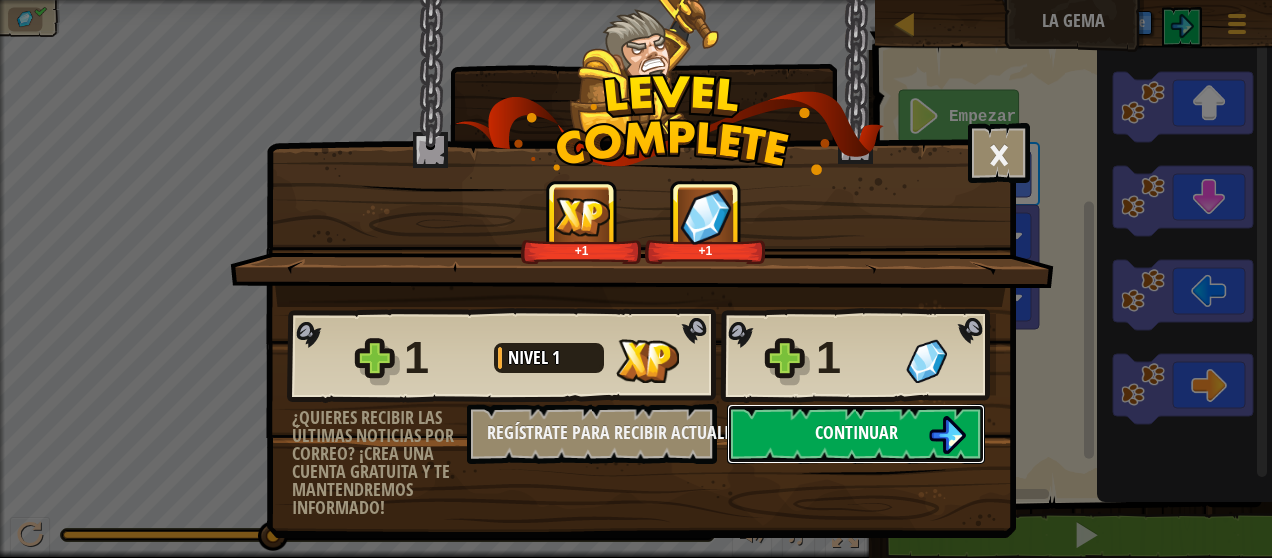 click on "Continuar" at bounding box center [856, 434] 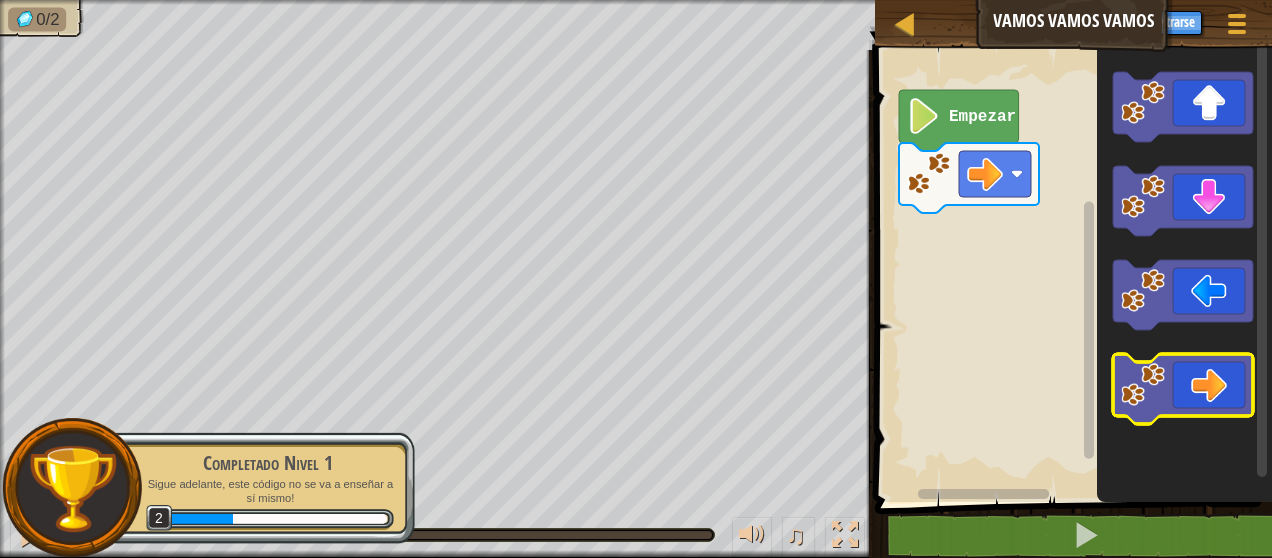 click 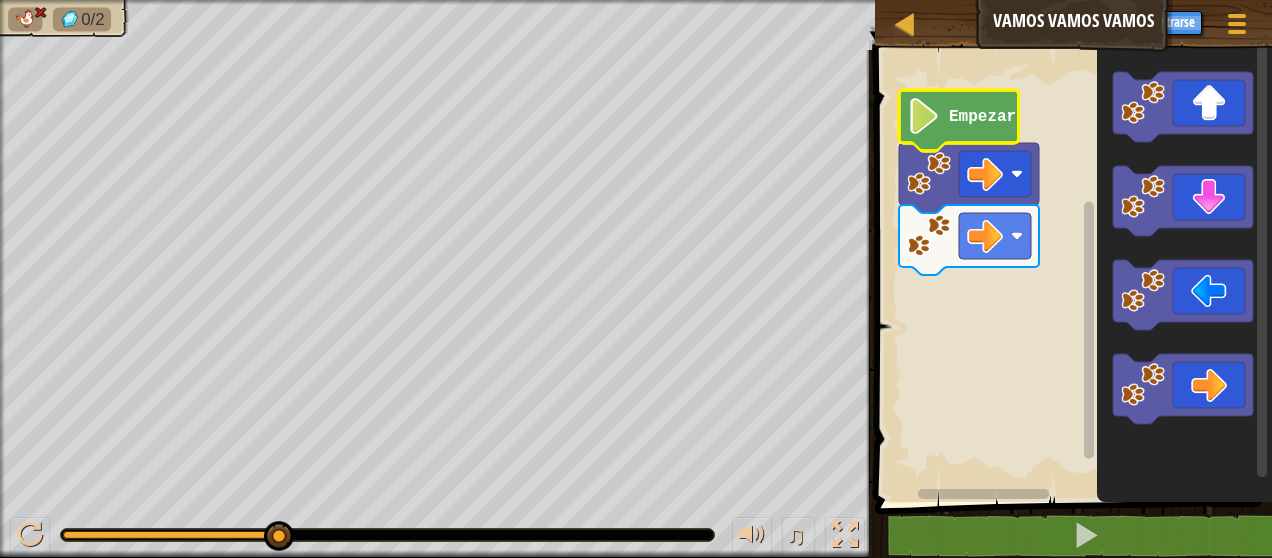 click 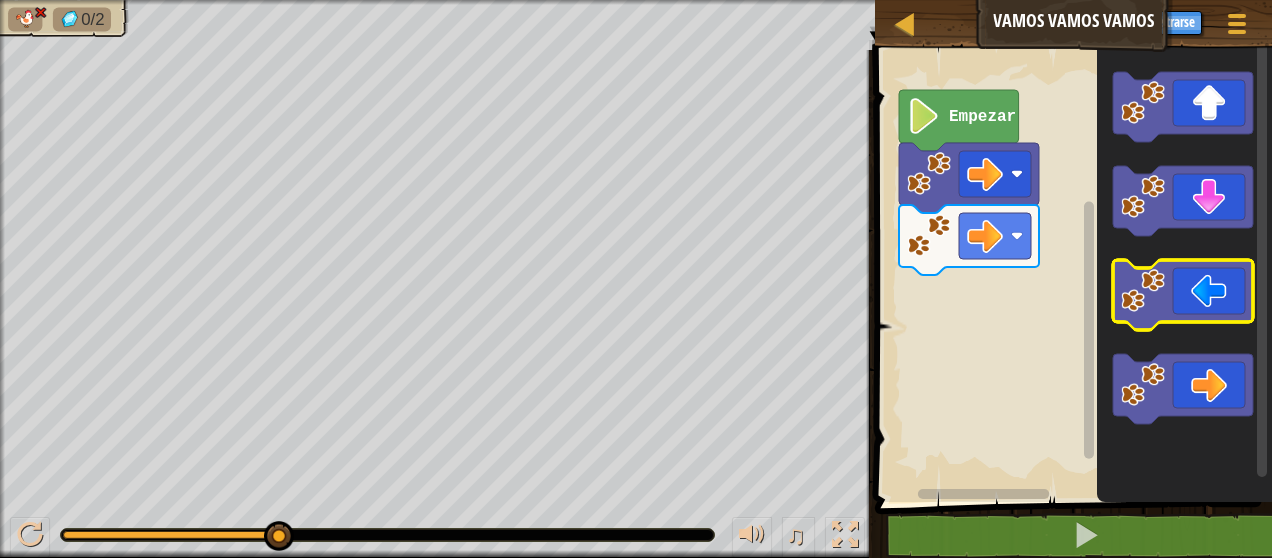 click 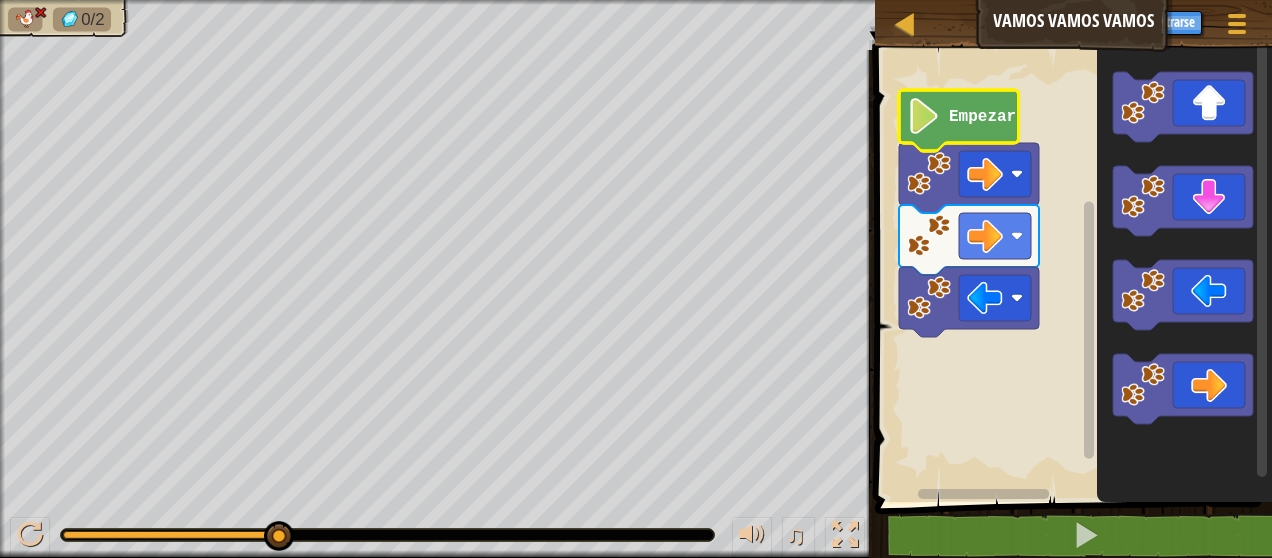 click 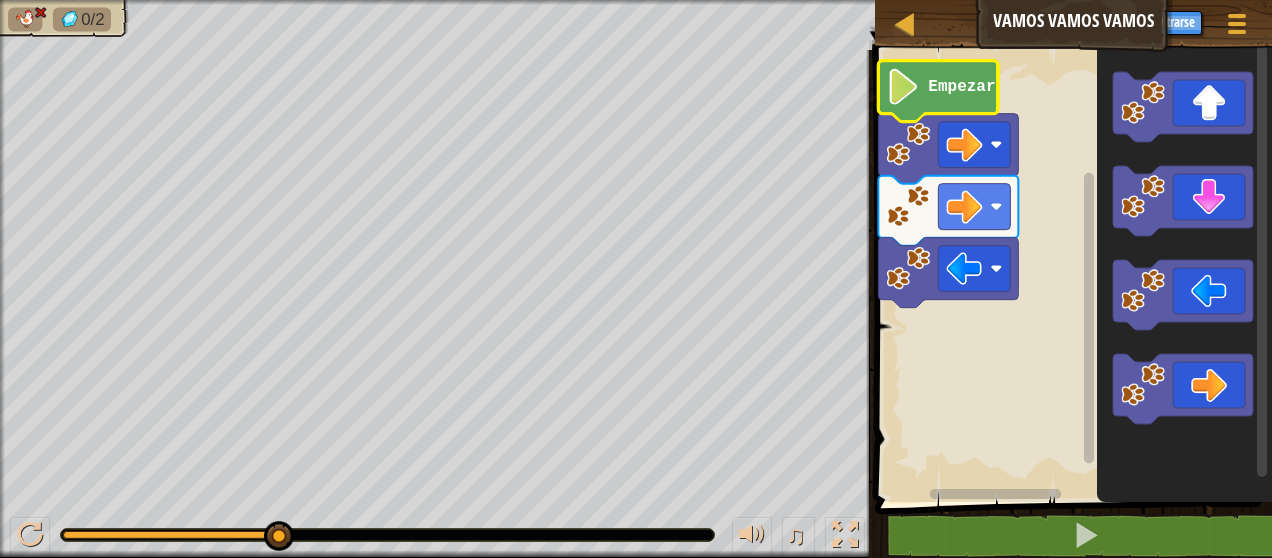 click 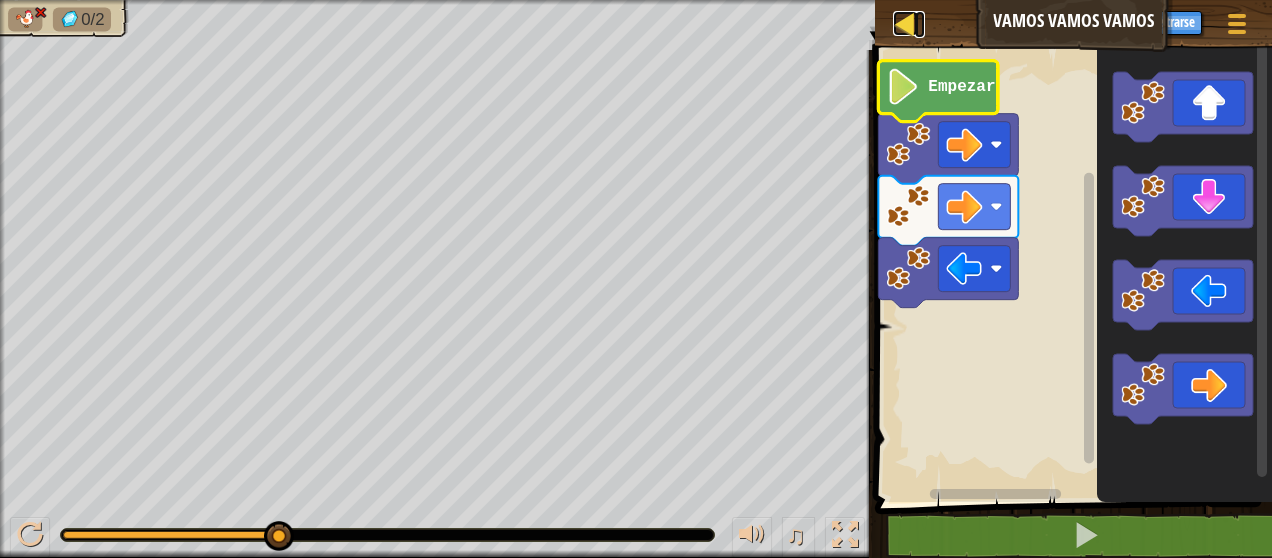 click at bounding box center (905, 23) 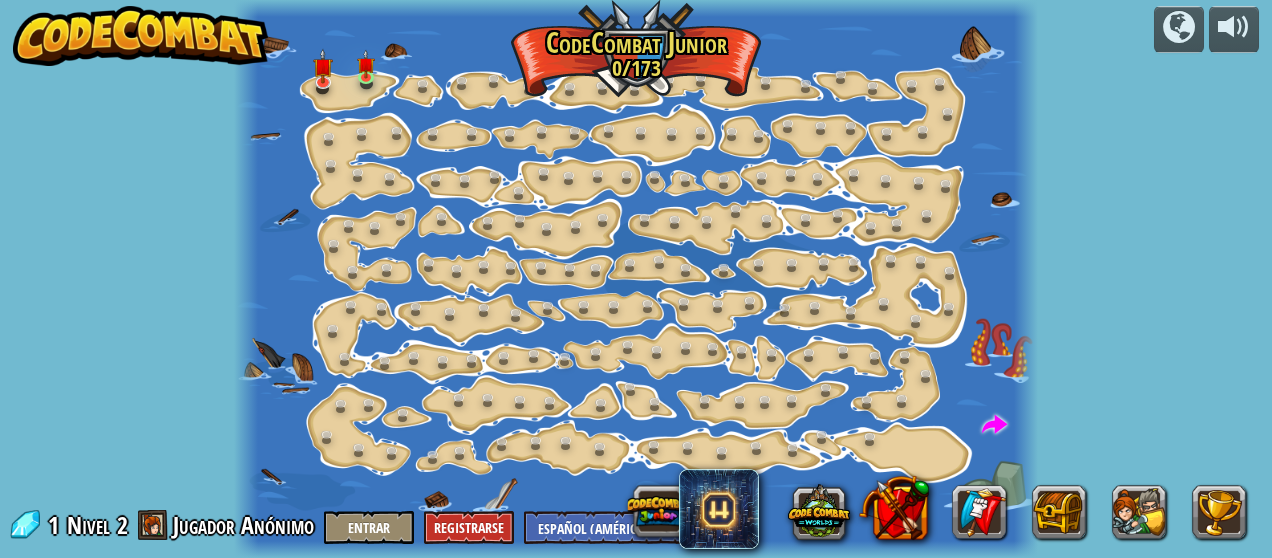 select on "es-419" 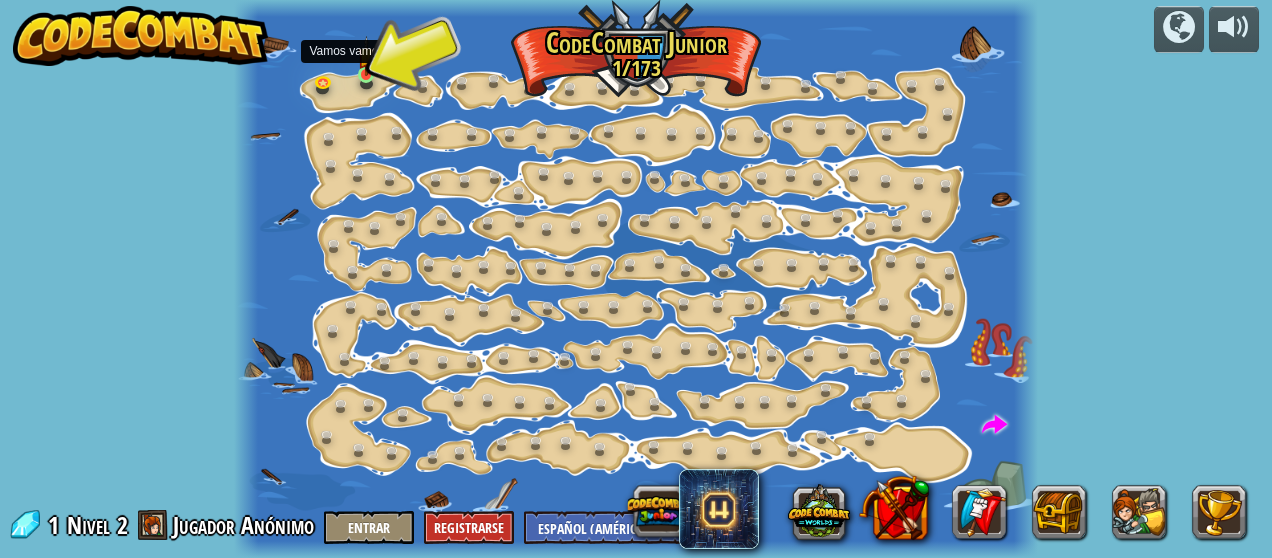click at bounding box center [366, 55] 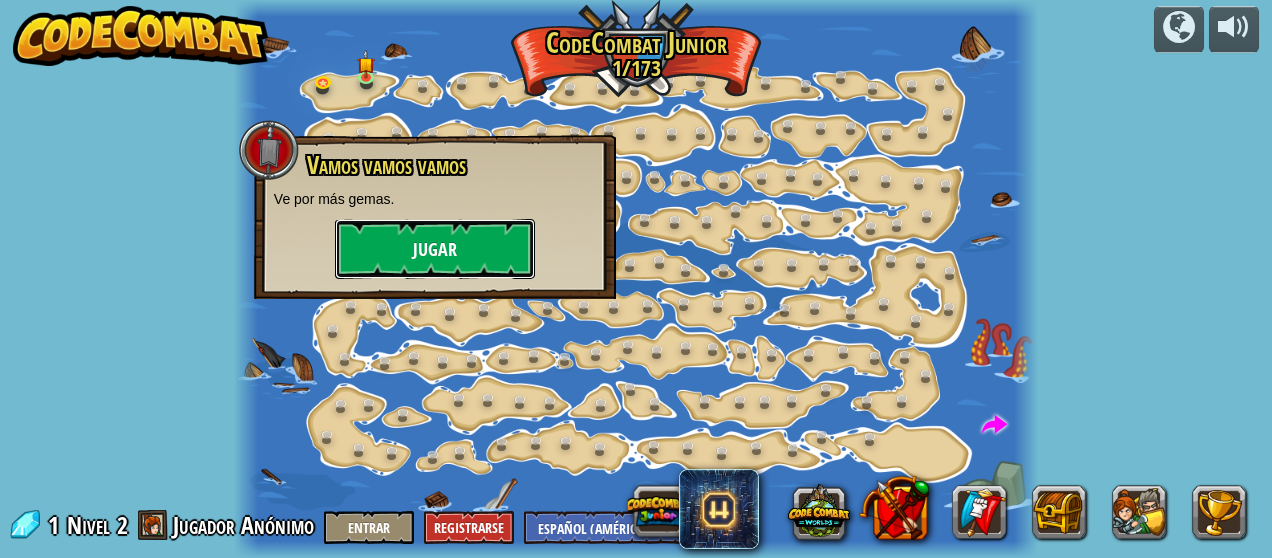 click on "Jugar" at bounding box center [435, 249] 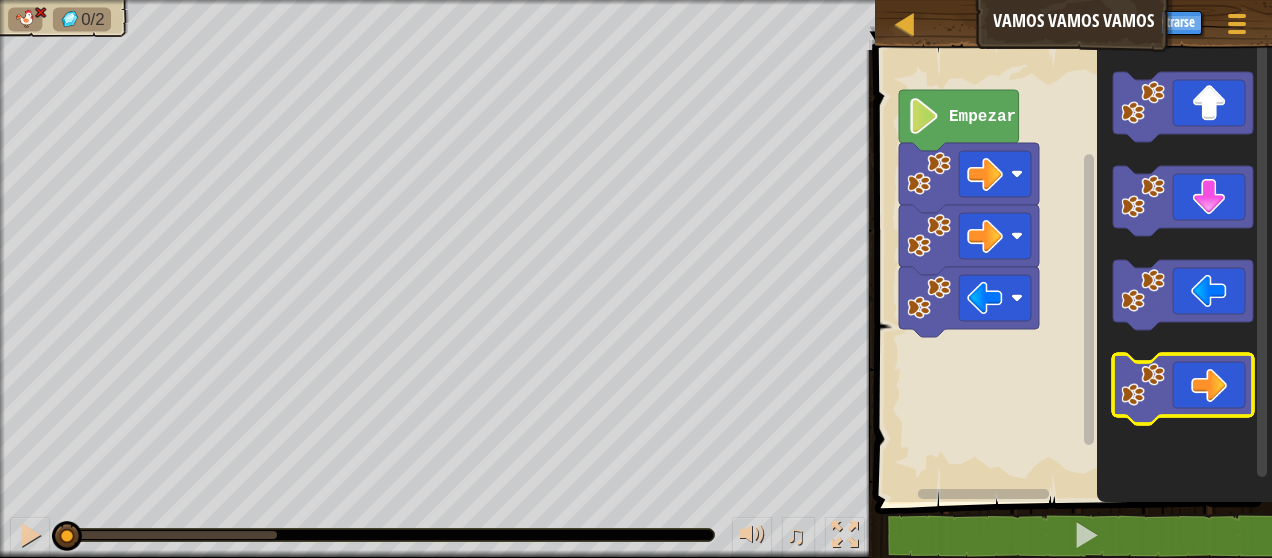 click 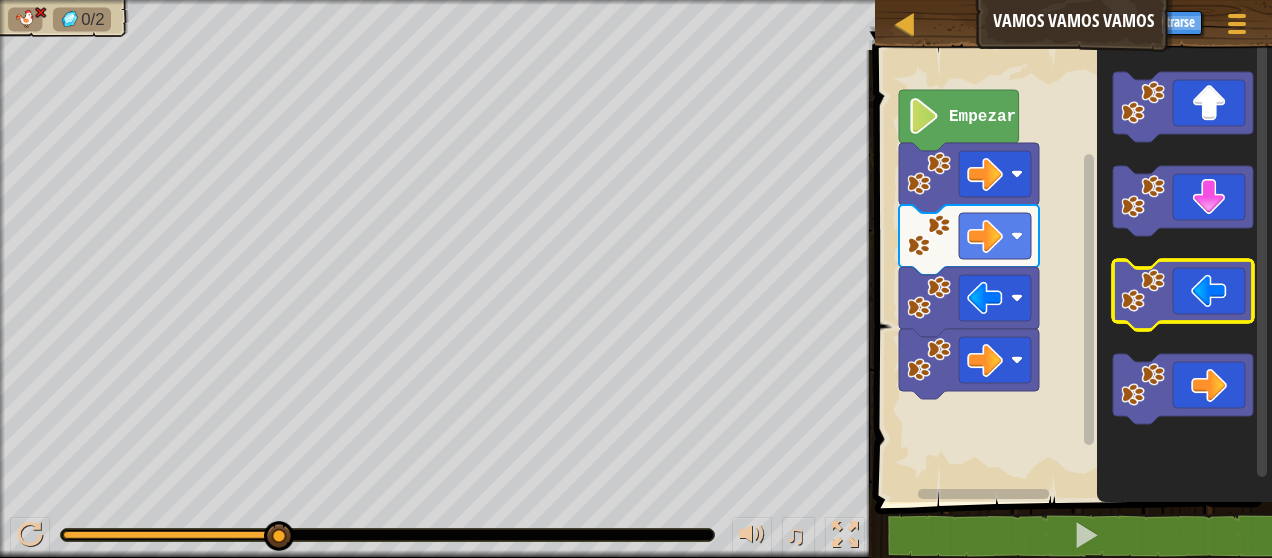 click 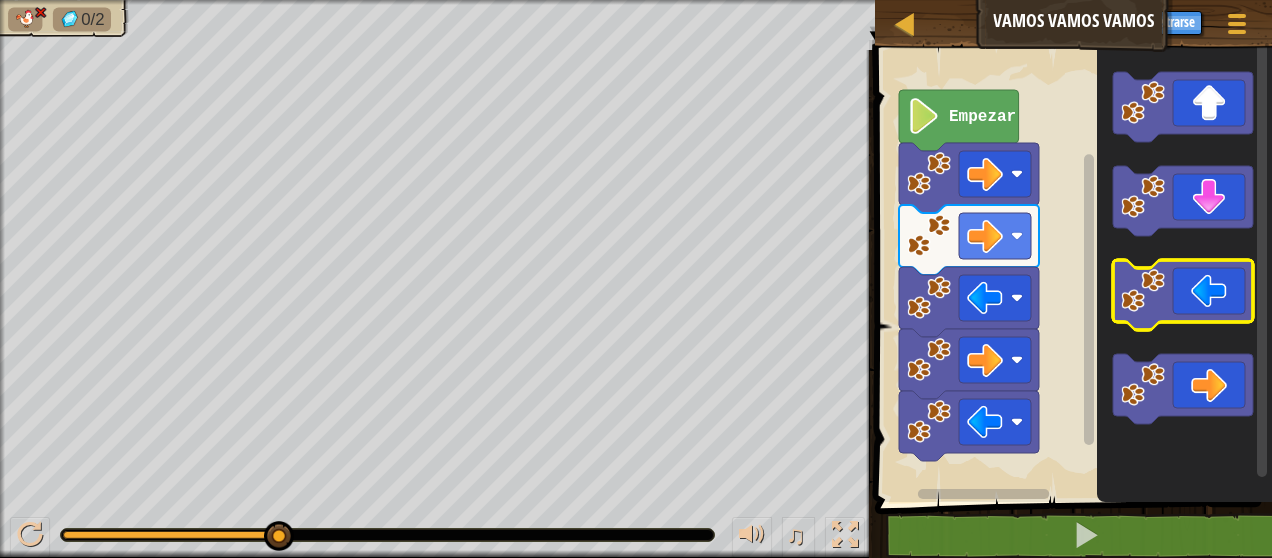 click 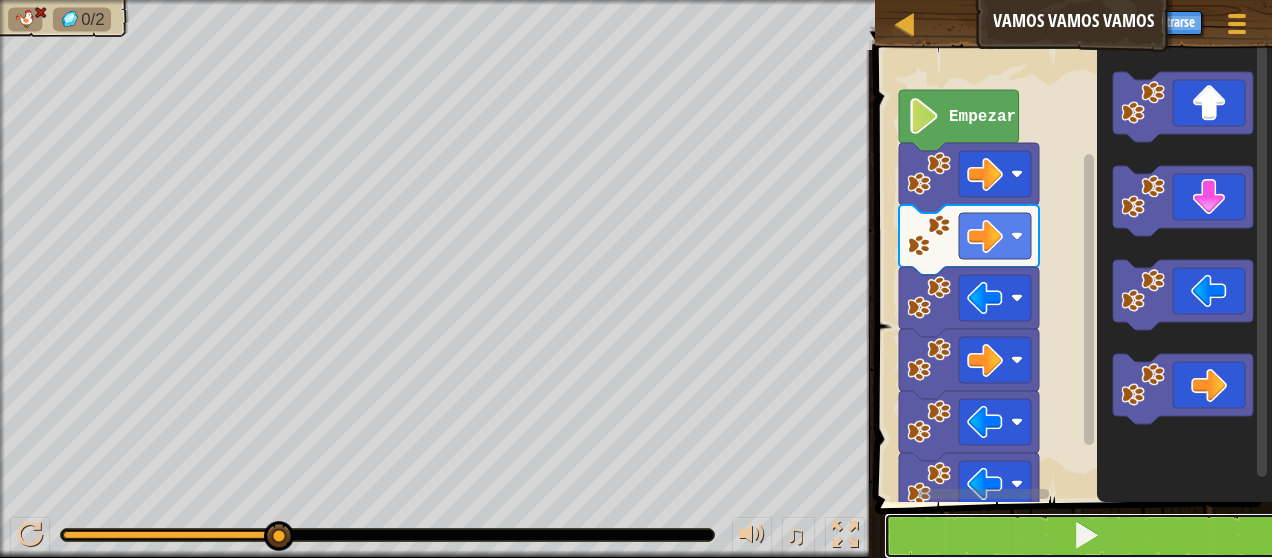 click at bounding box center (1086, 535) 